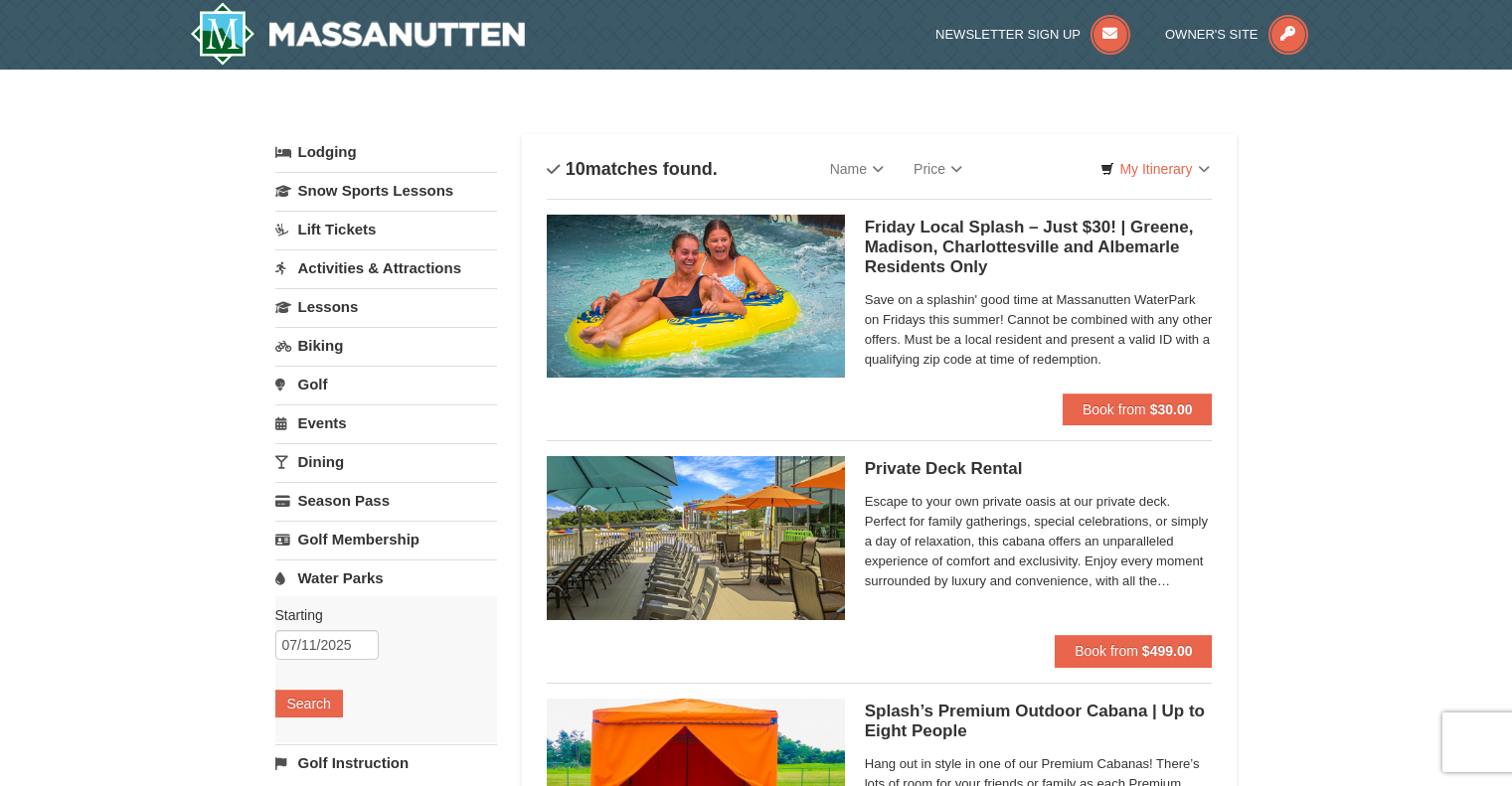 scroll, scrollTop: 0, scrollLeft: 0, axis: both 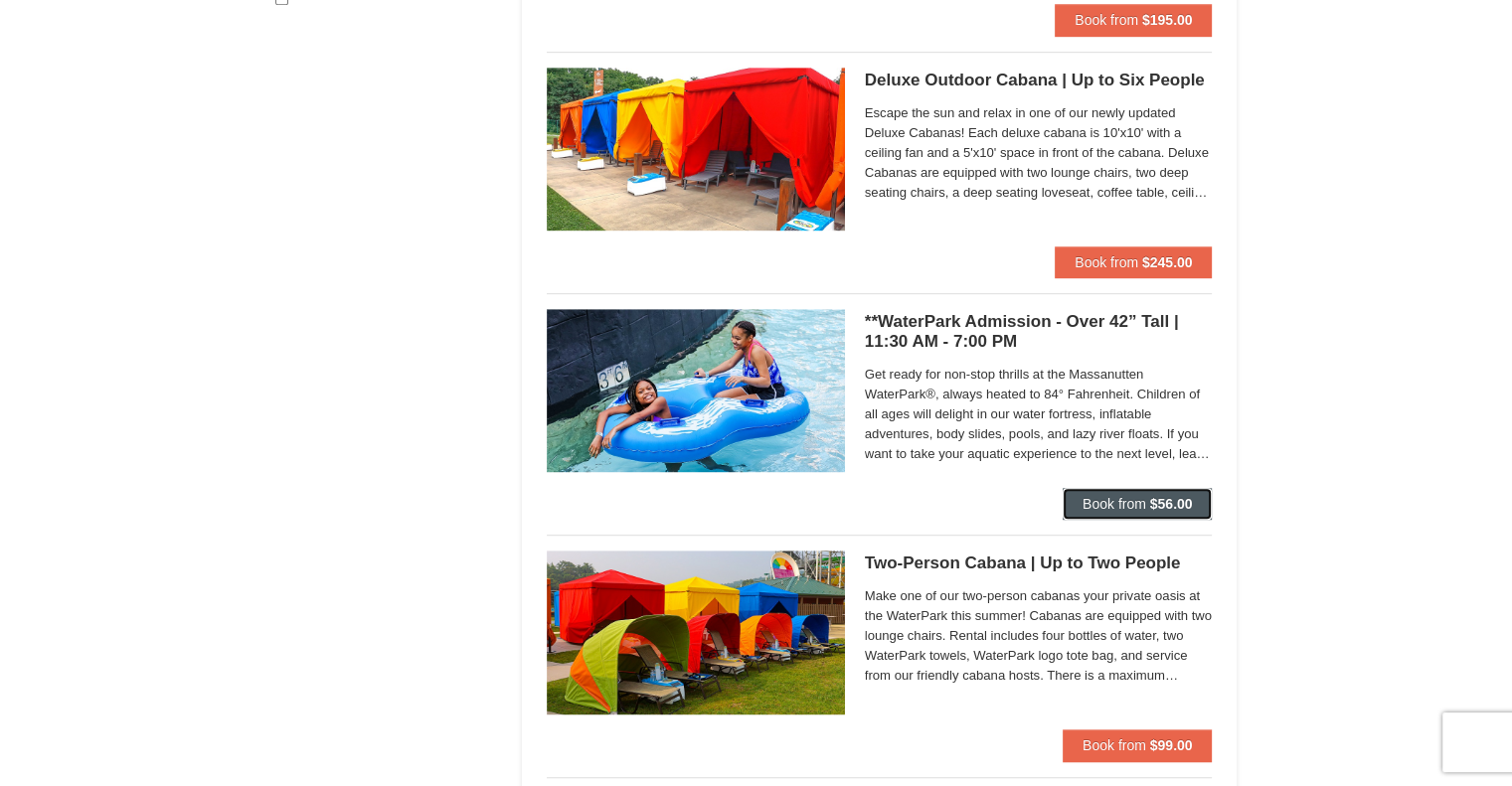 click on "Book from" at bounding box center [1114, 504] 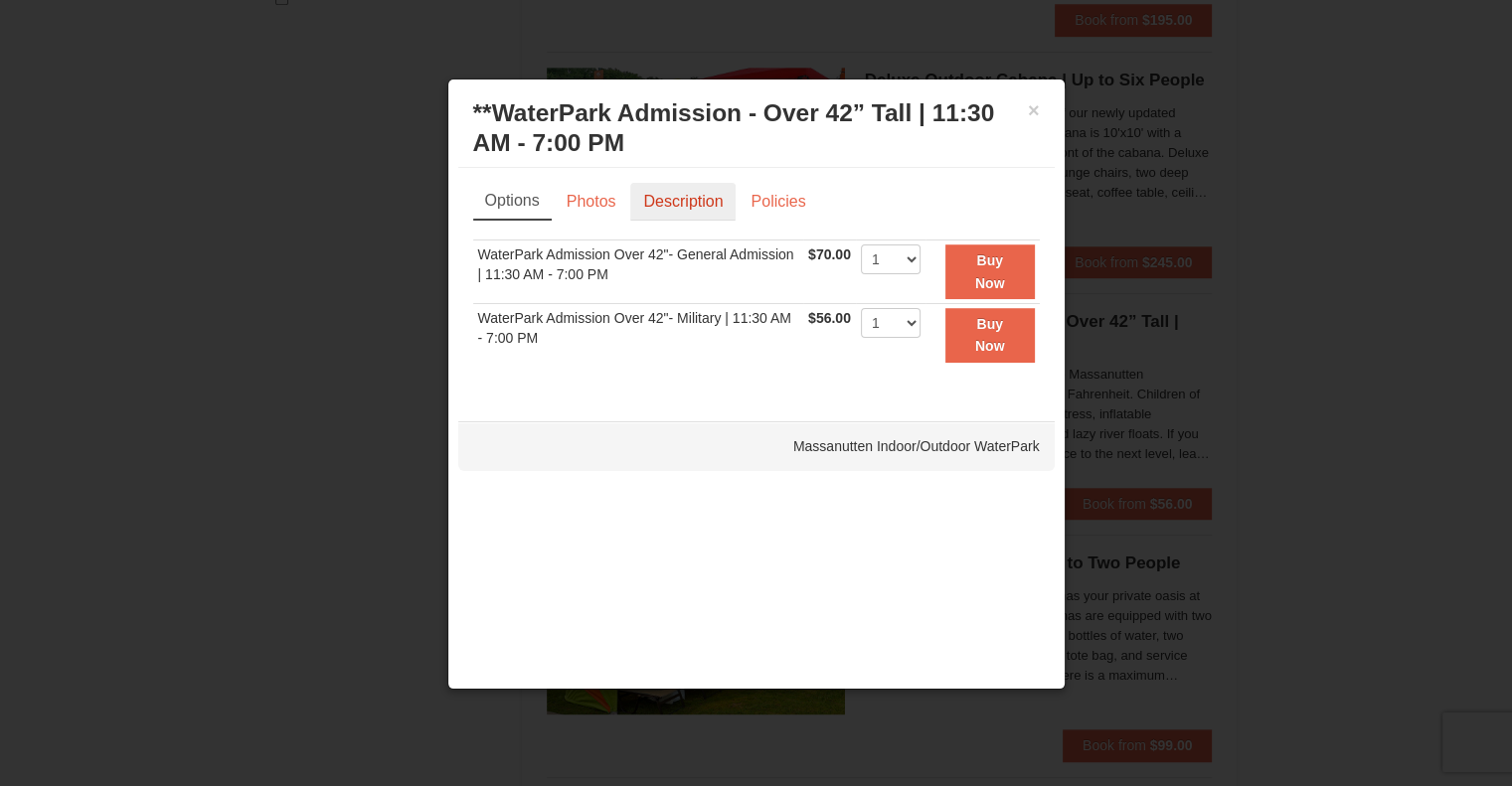 click on "Description" at bounding box center (683, 202) 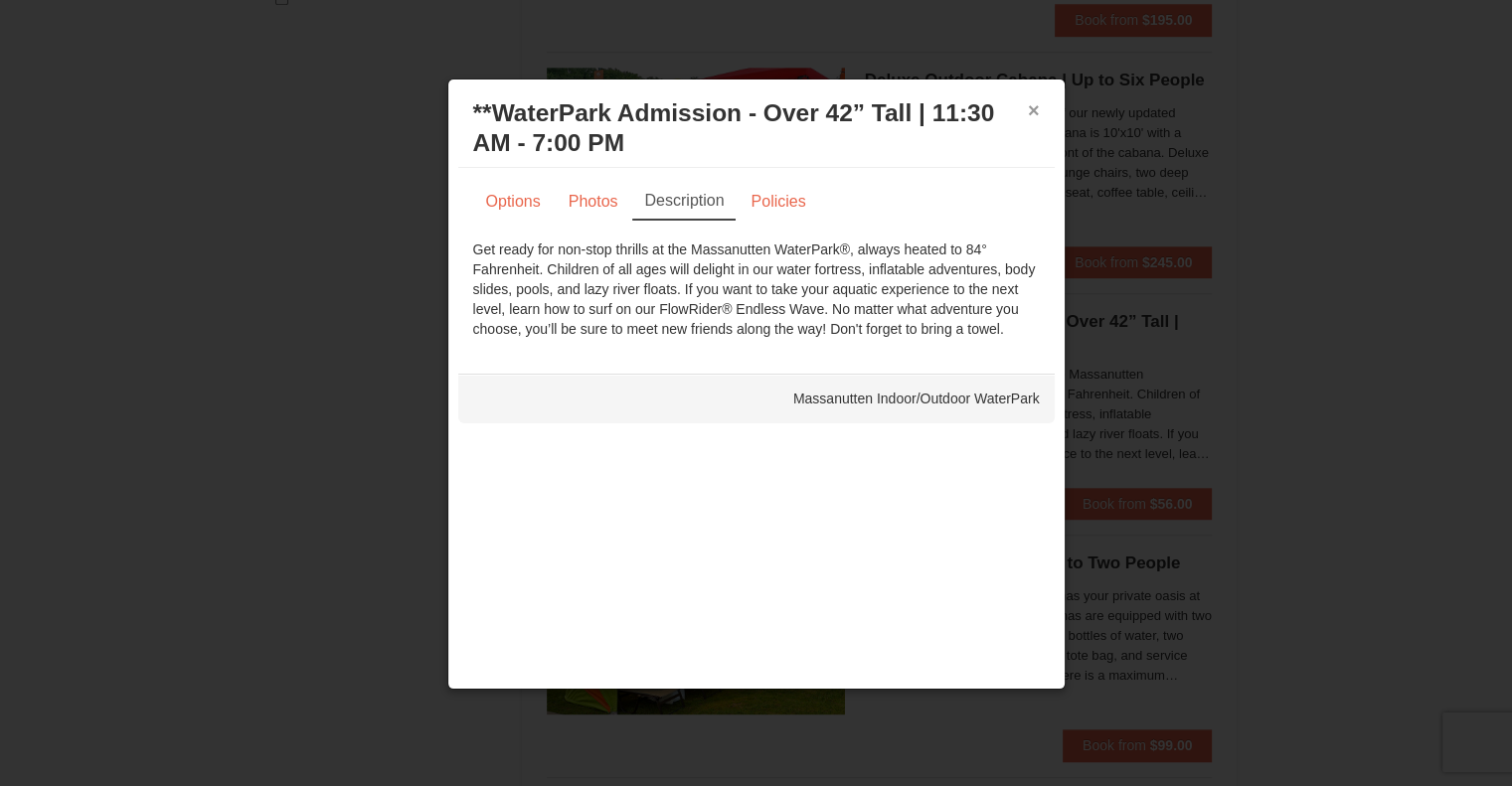 click on "×" at bounding box center (1034, 110) 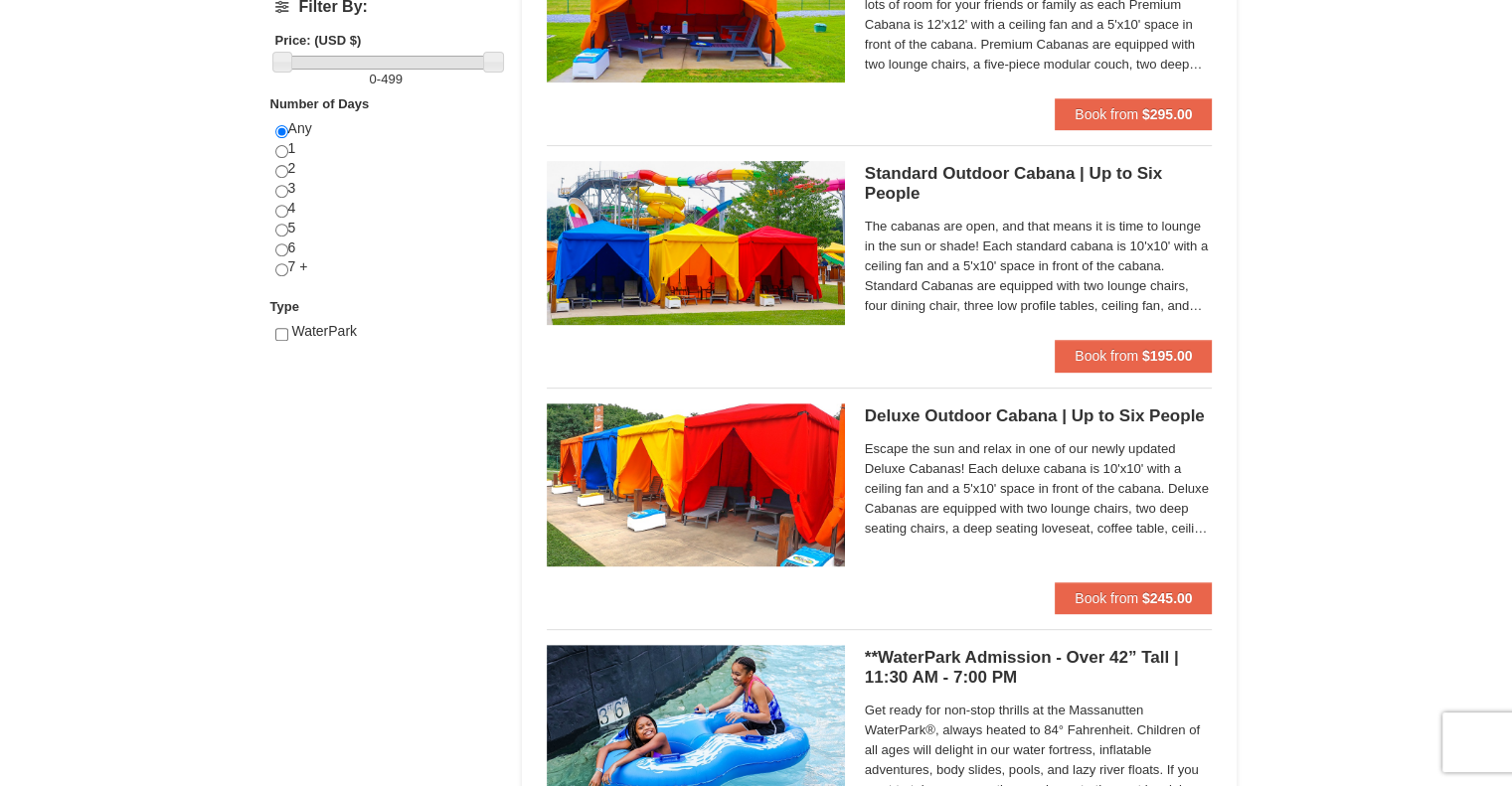 scroll, scrollTop: 773, scrollLeft: 0, axis: vertical 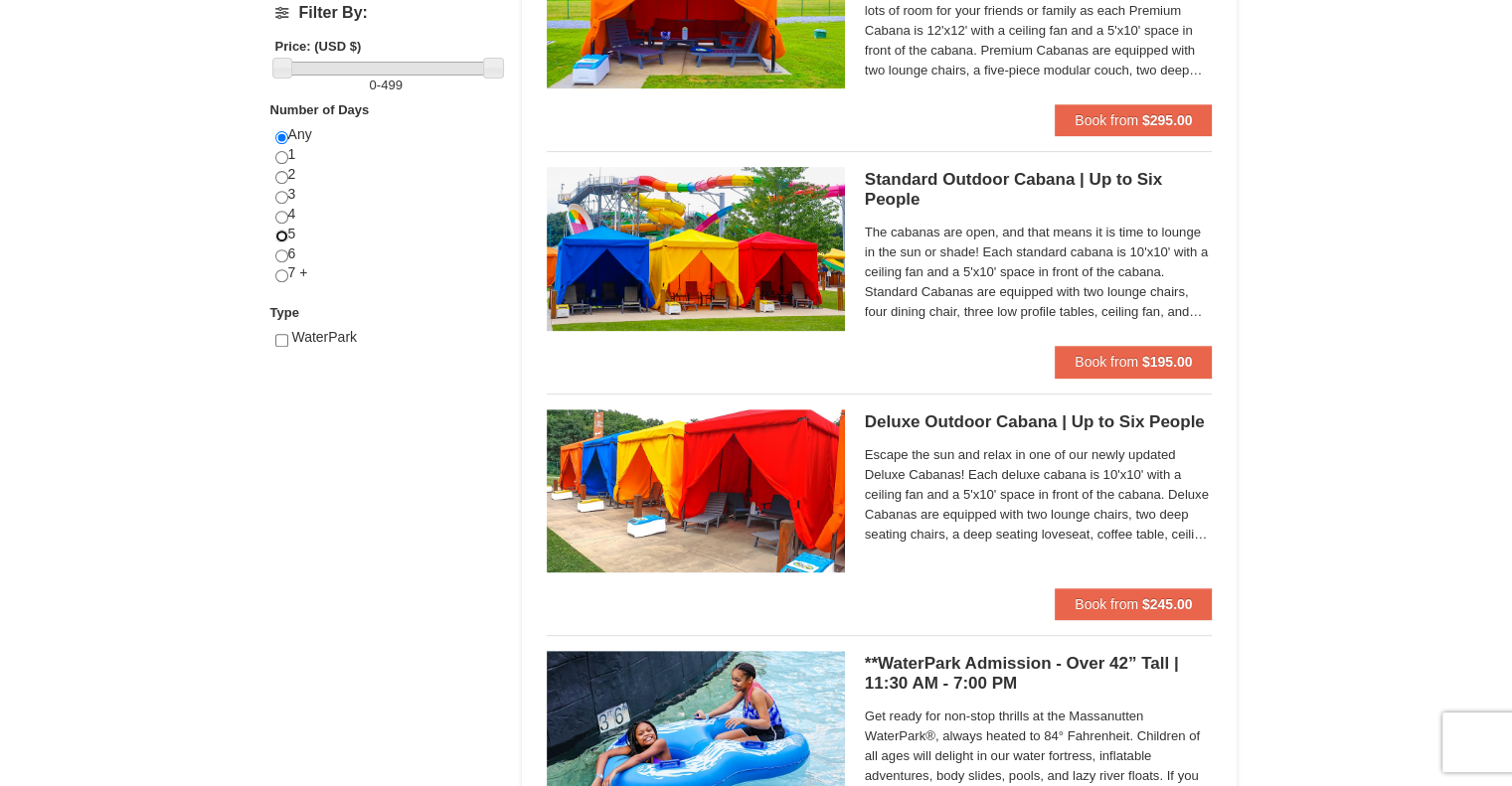 click at bounding box center [281, 236] 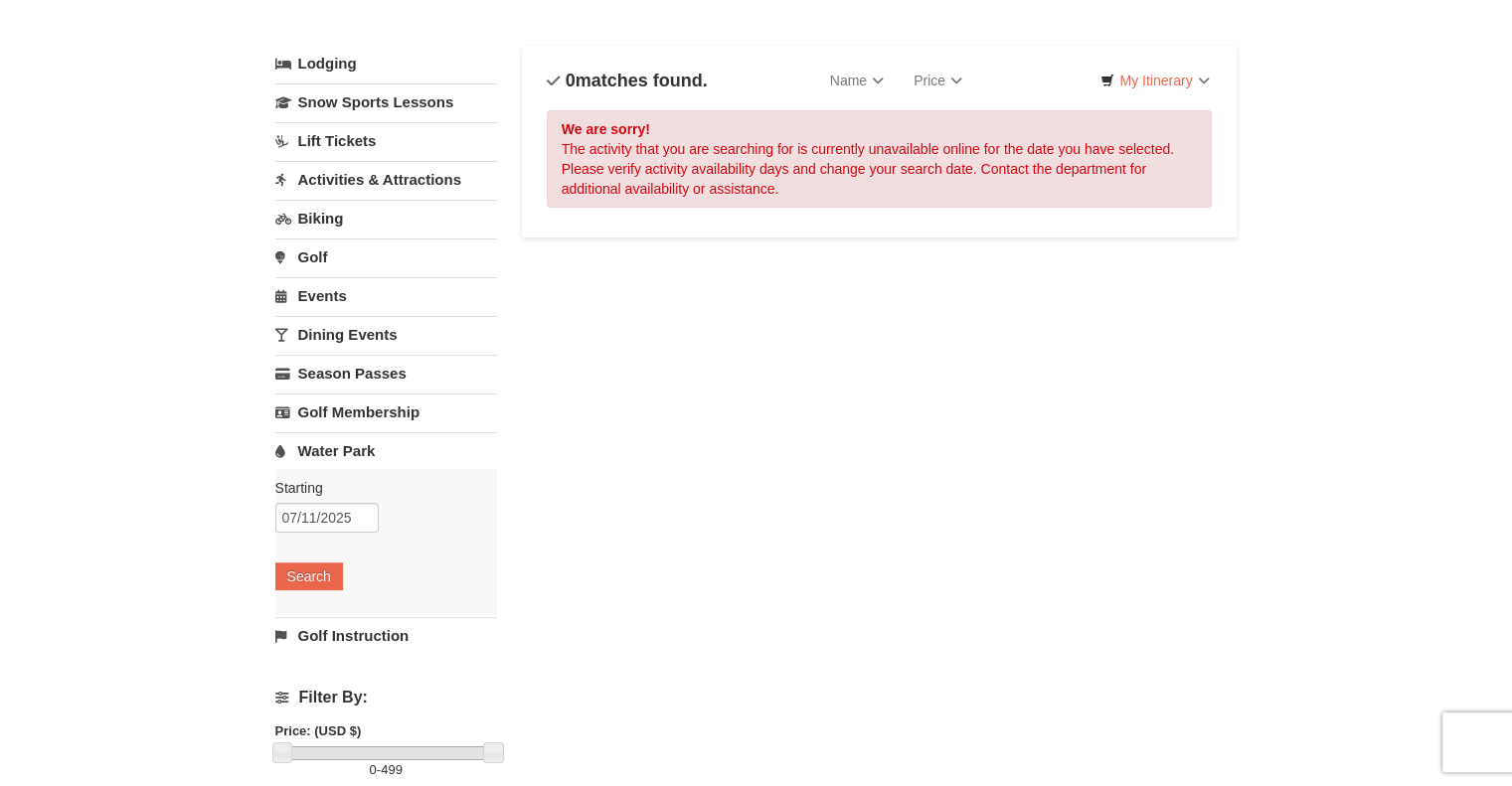 scroll, scrollTop: 81, scrollLeft: 0, axis: vertical 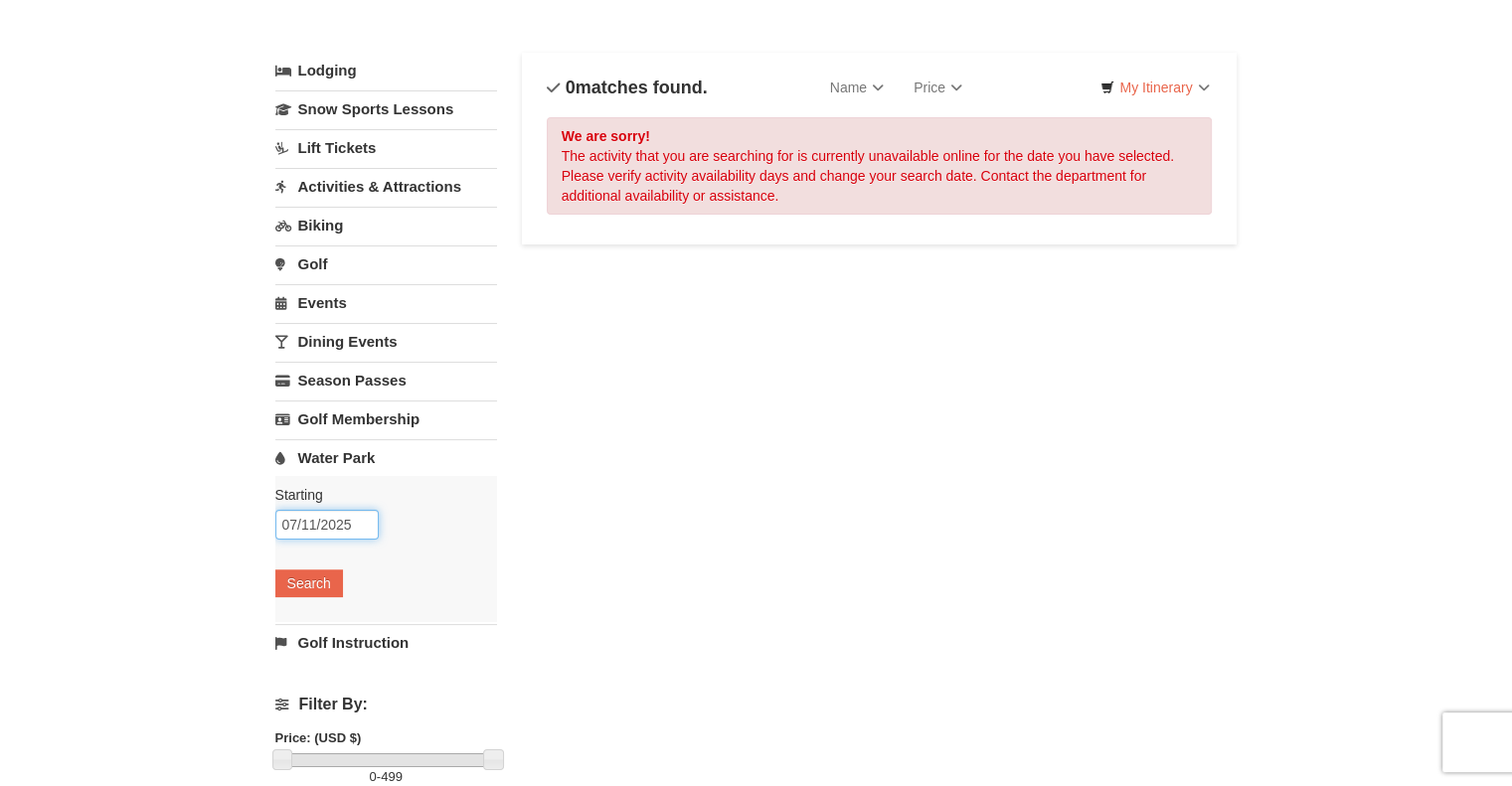 click on "07/11/2025" at bounding box center (327, 525) 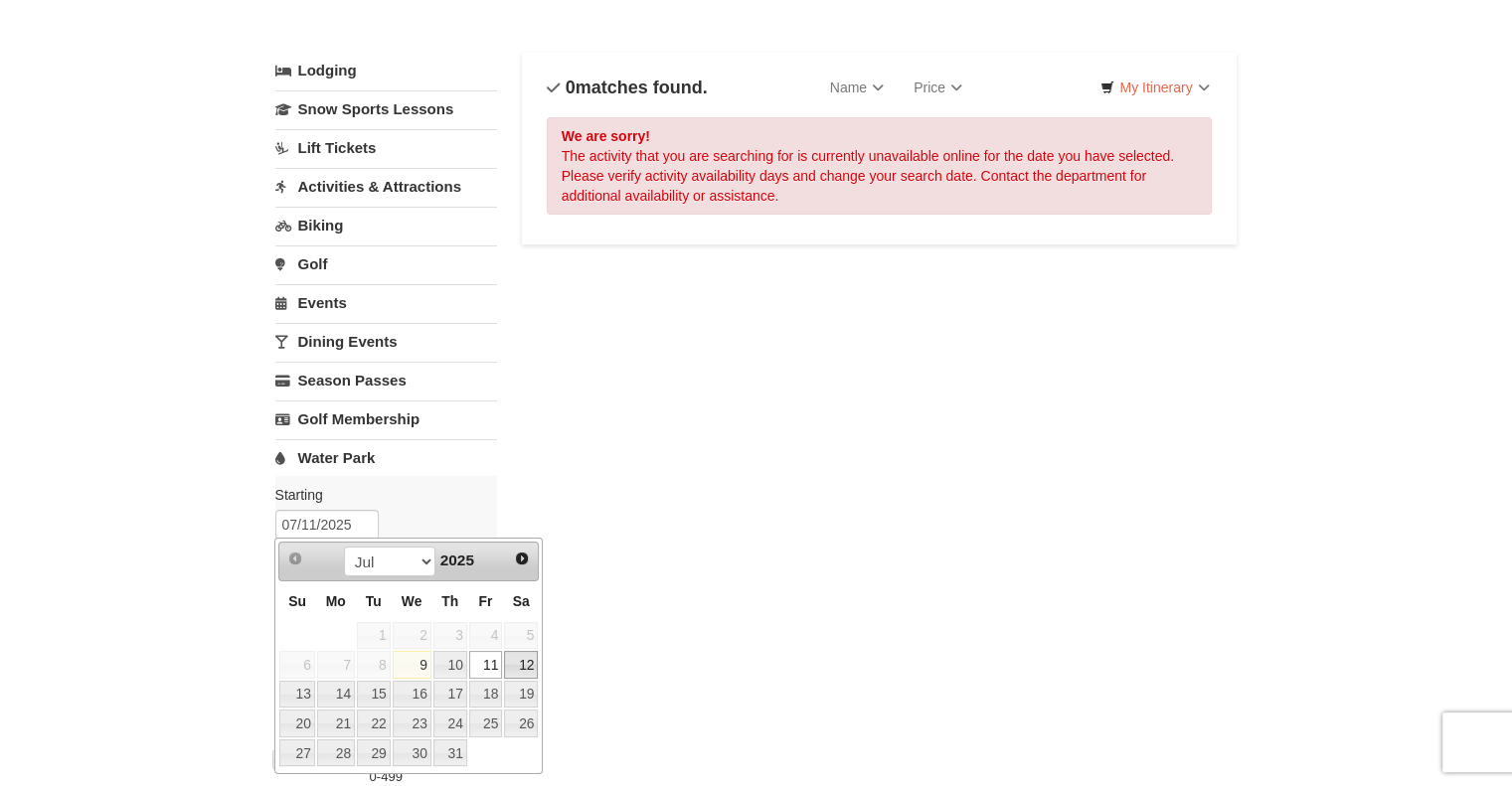 click on "12" at bounding box center (521, 665) 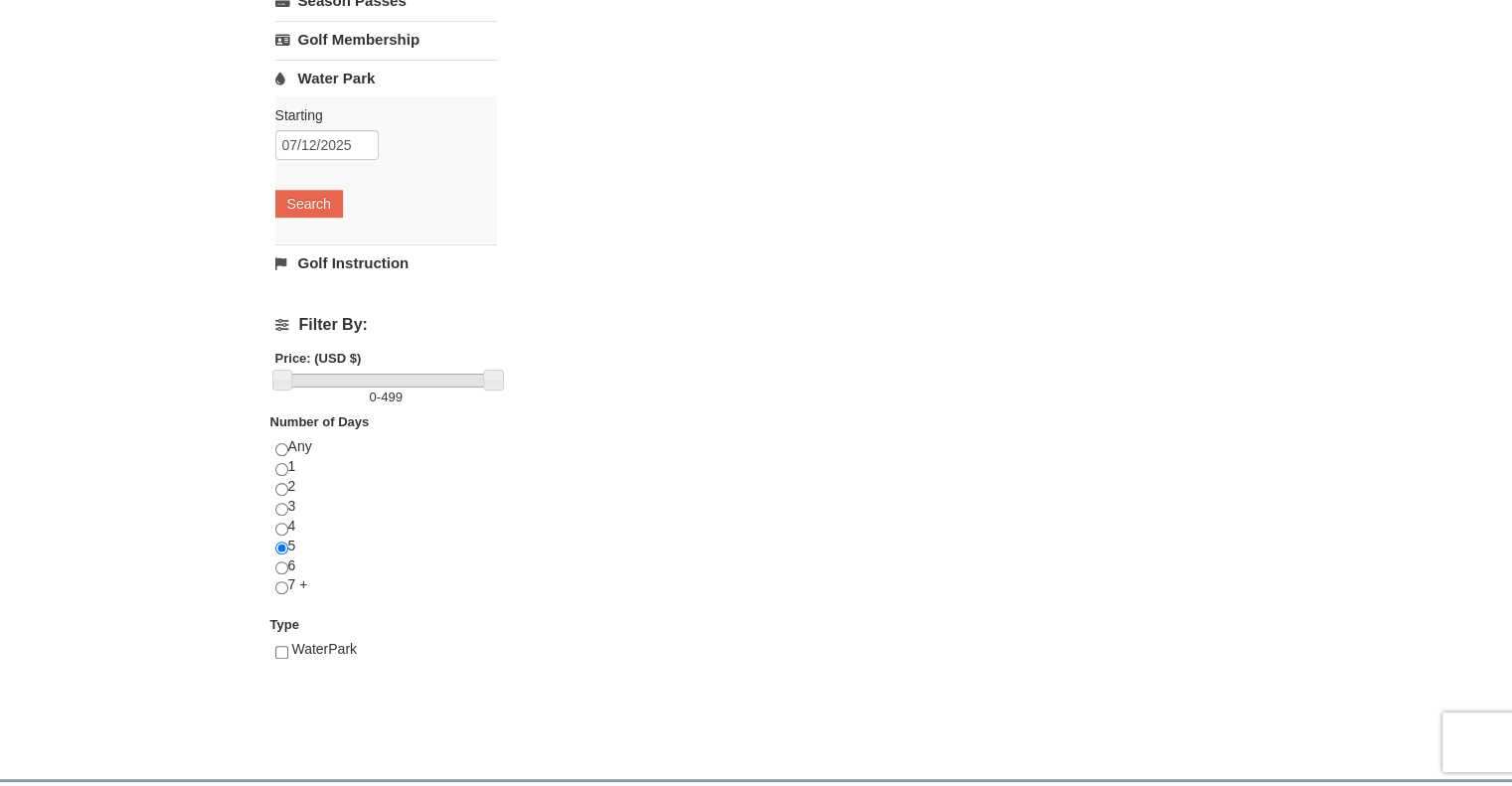 scroll, scrollTop: 481, scrollLeft: 0, axis: vertical 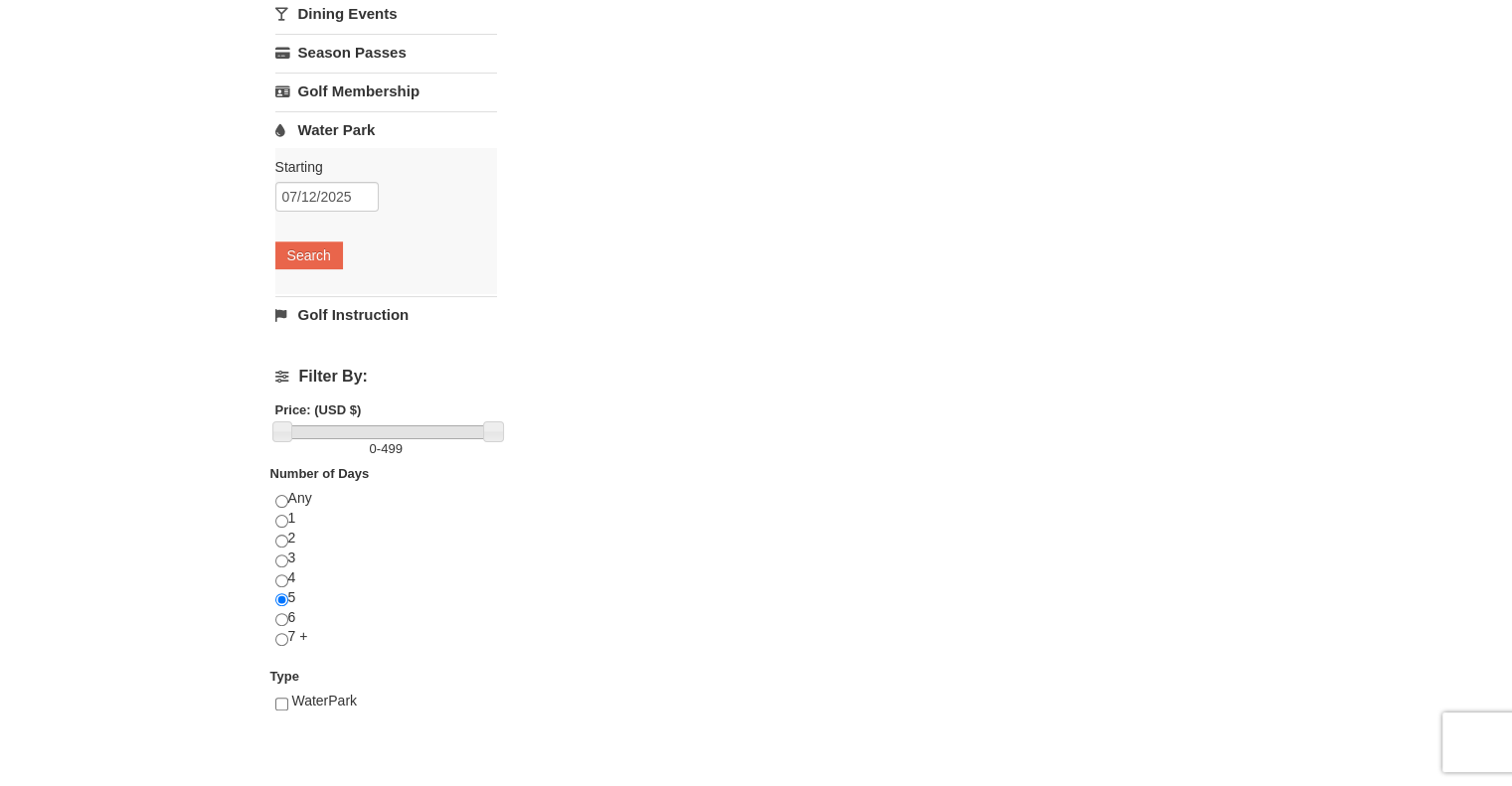drag, startPoint x: 277, startPoint y: 701, endPoint x: 348, endPoint y: 709, distance: 71.449283 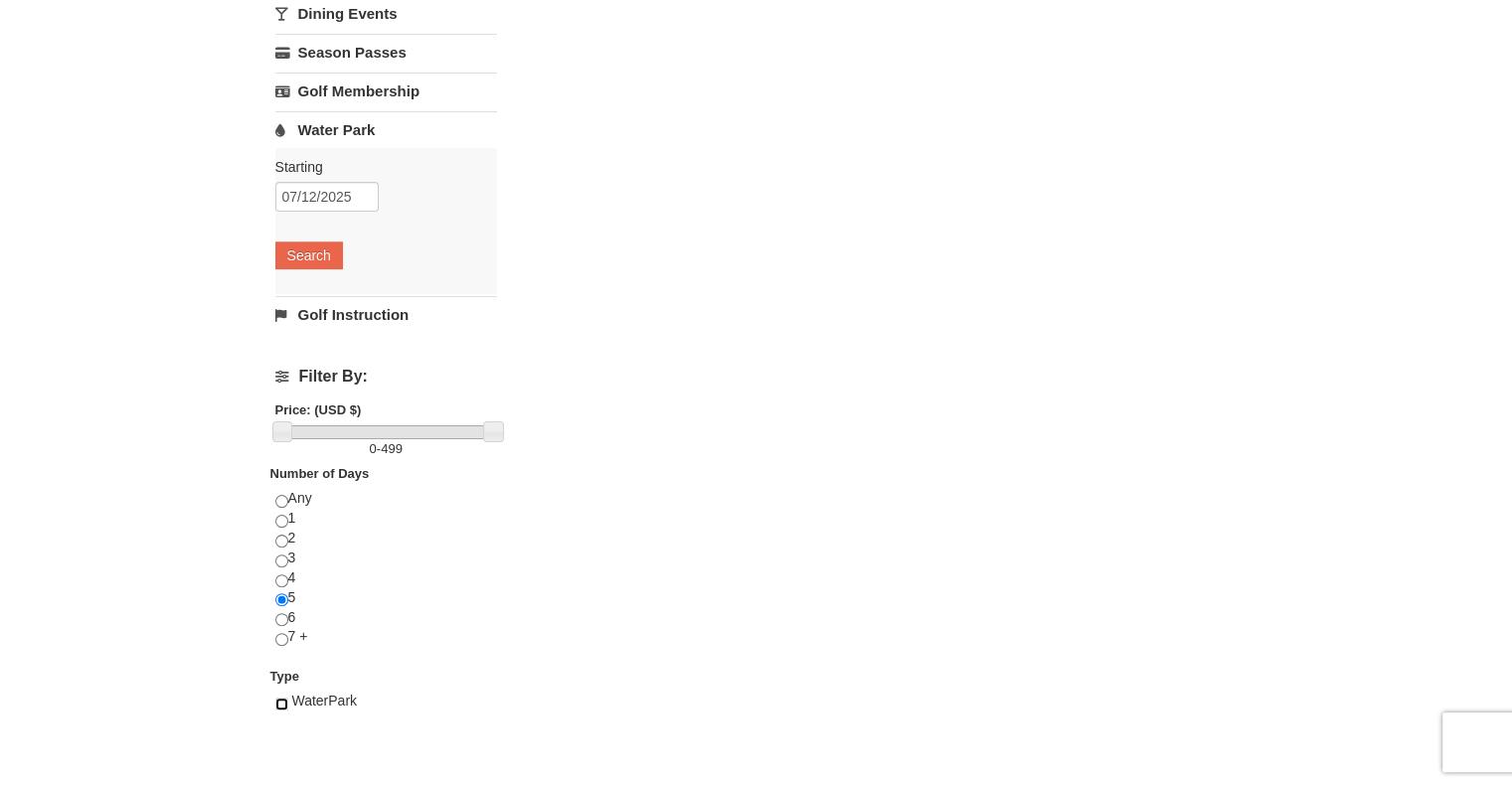 drag, startPoint x: 348, startPoint y: 709, endPoint x: 287, endPoint y: 698, distance: 61.983869 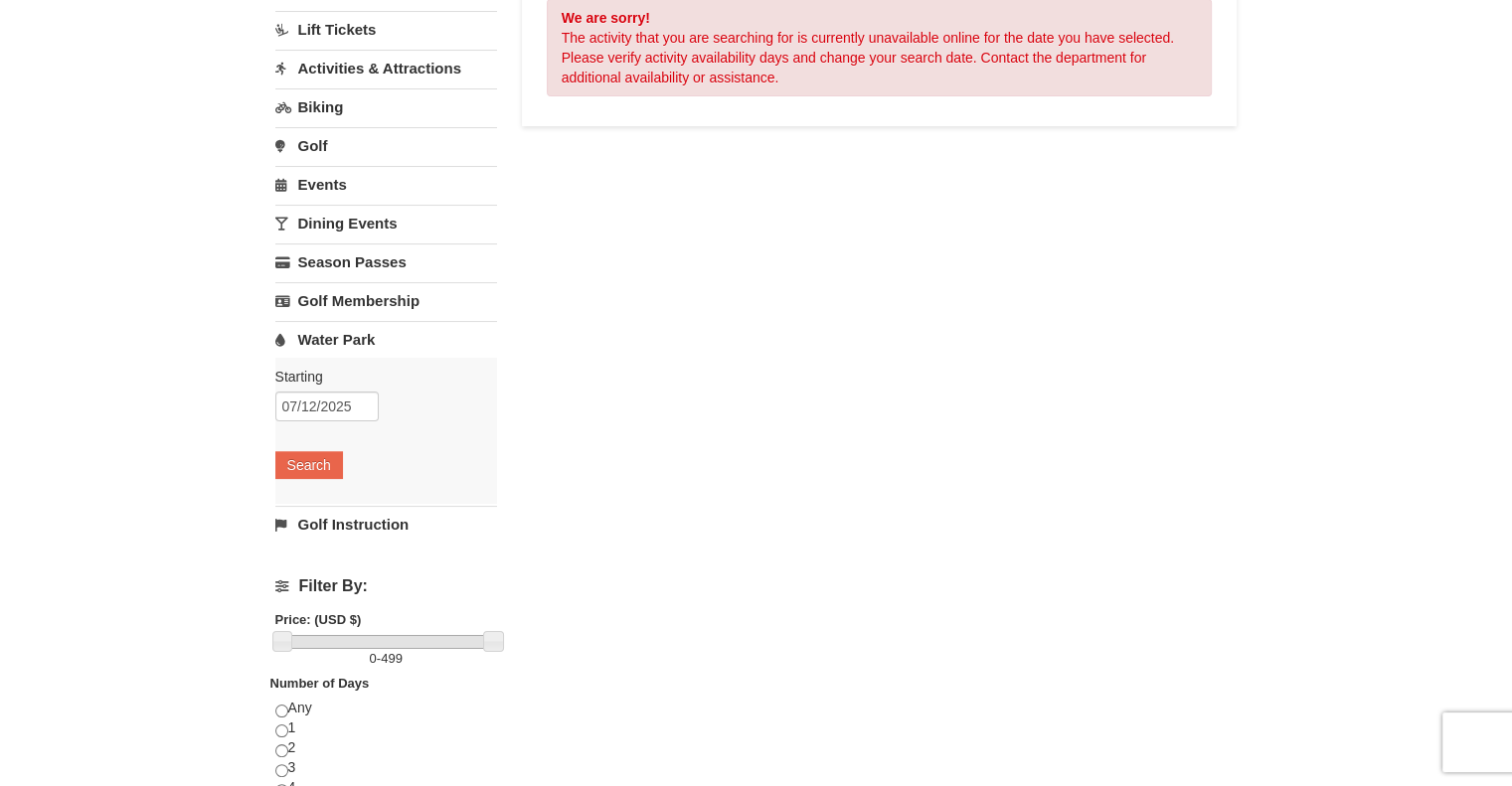 scroll, scrollTop: 0, scrollLeft: 0, axis: both 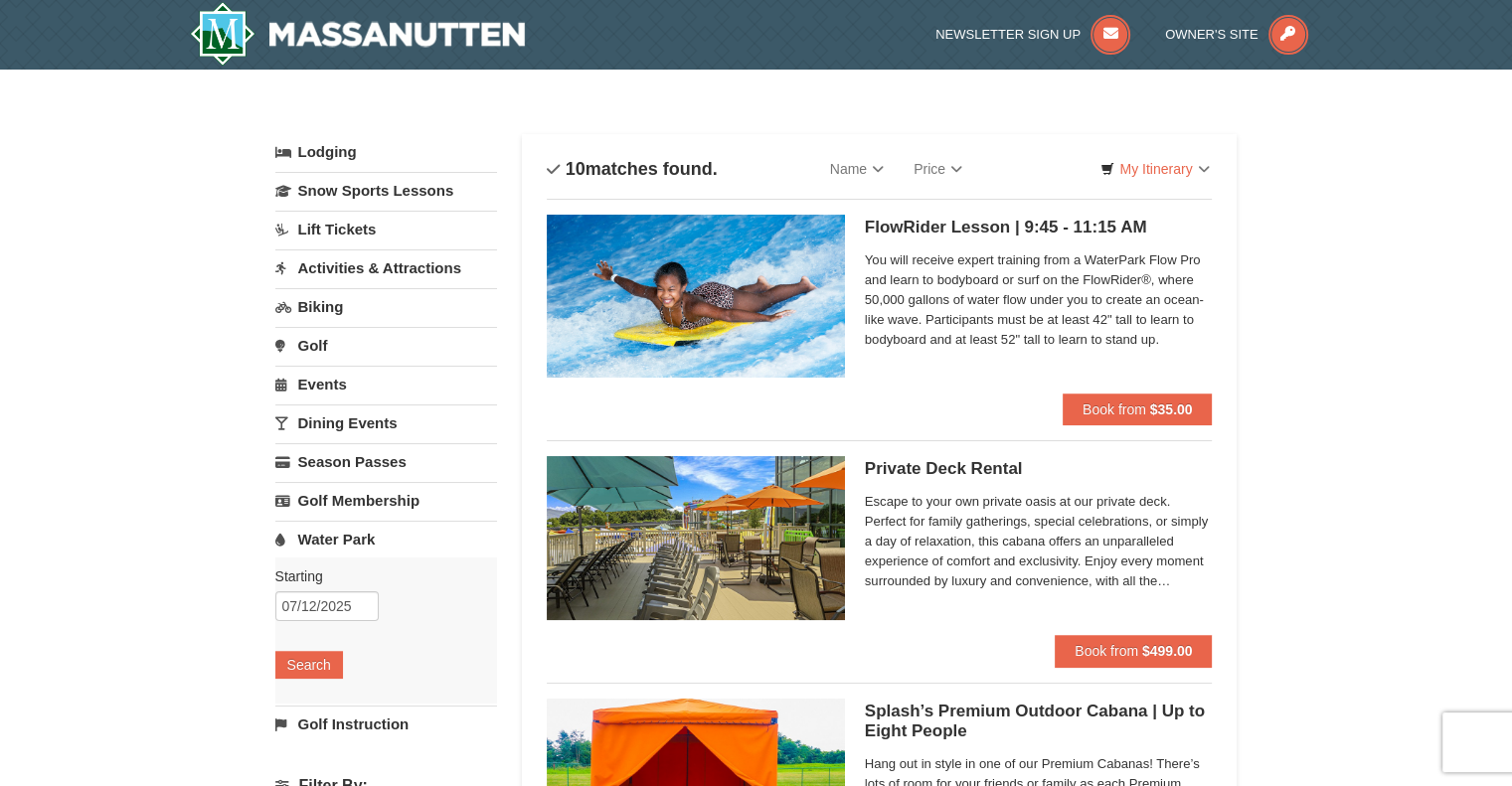 click on "Events" at bounding box center (386, 384) 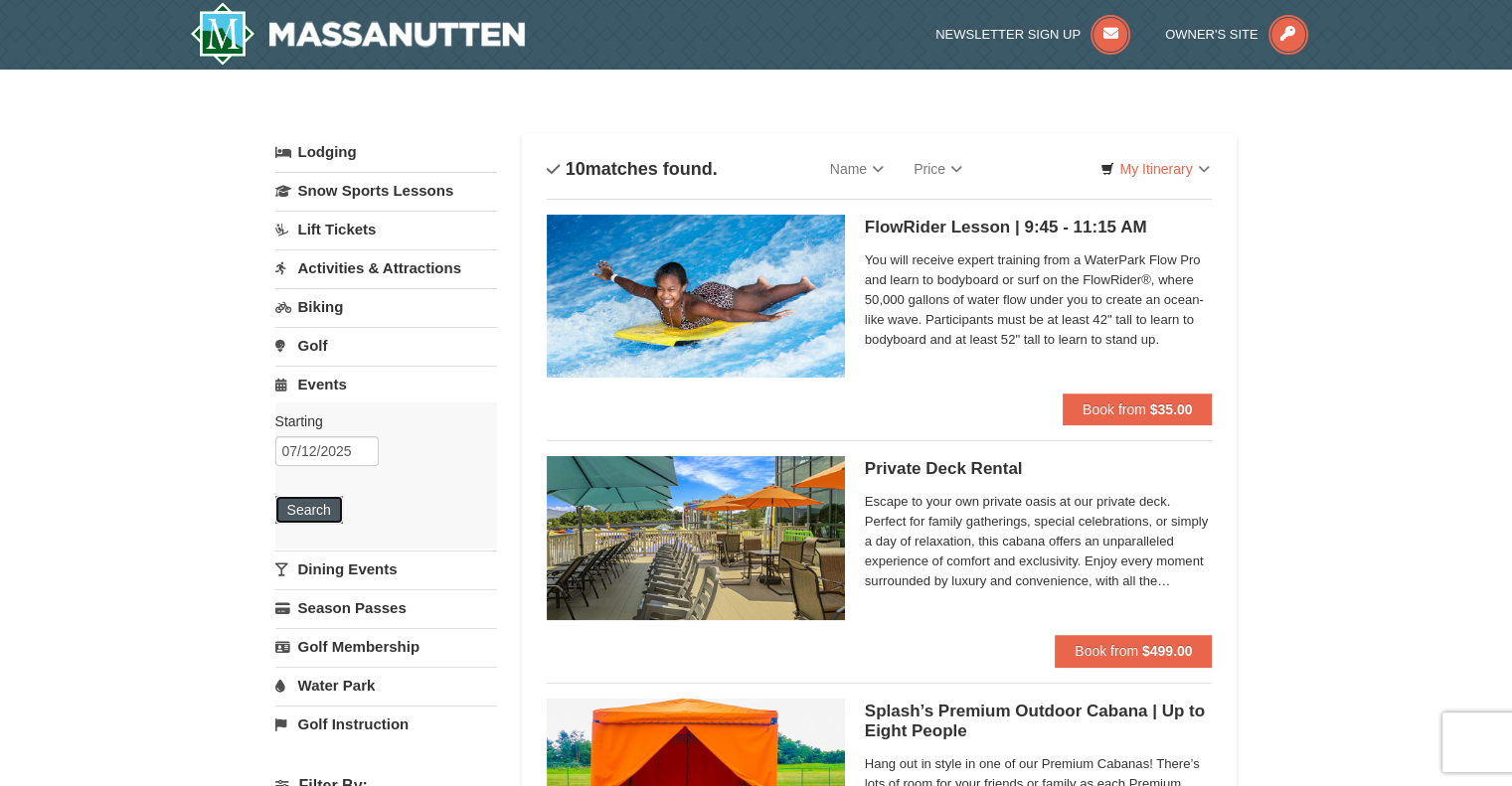 click on "Search" at bounding box center (309, 510) 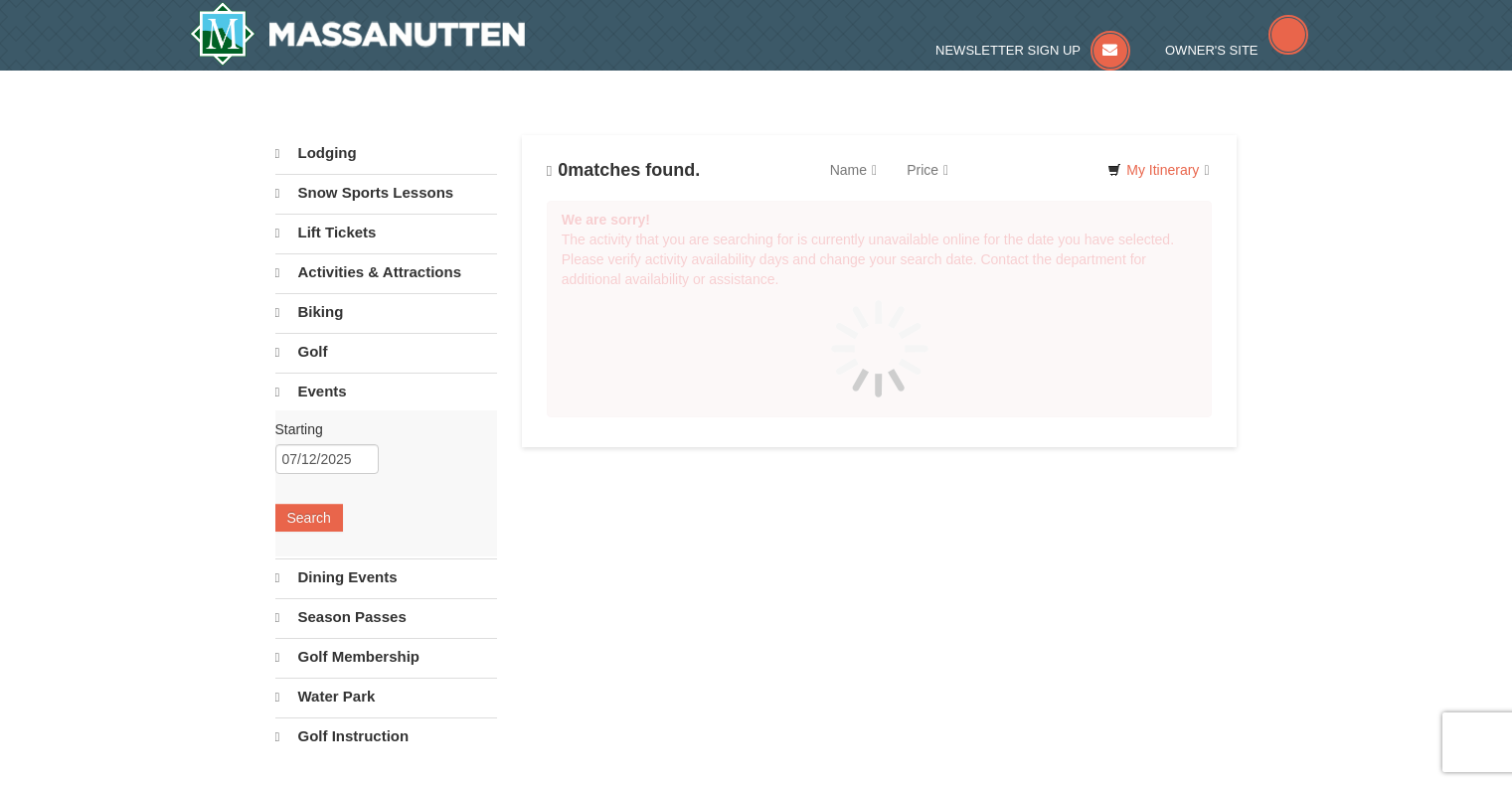 scroll, scrollTop: 0, scrollLeft: 0, axis: both 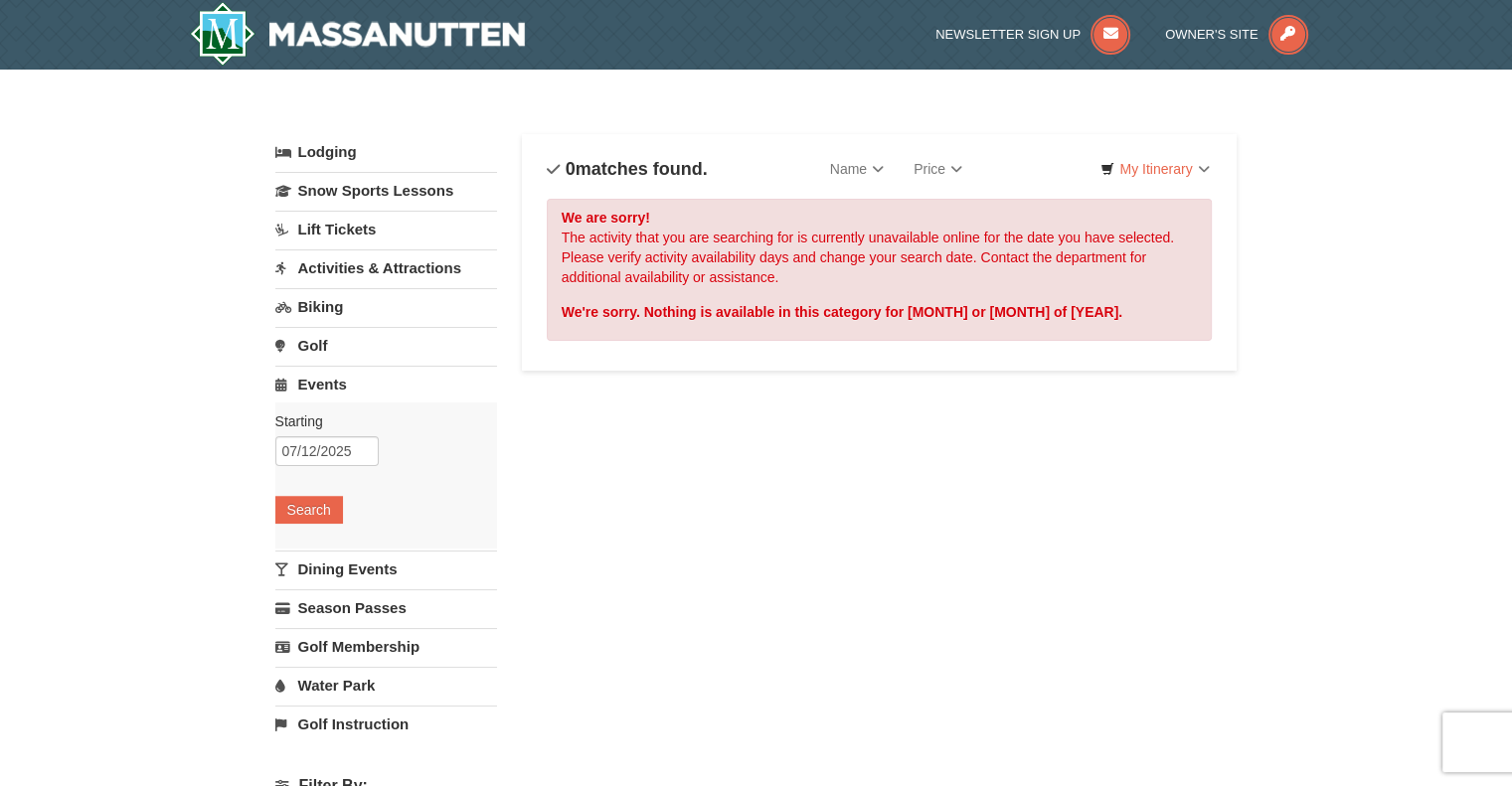 click on "Dining Events" at bounding box center [386, 568] 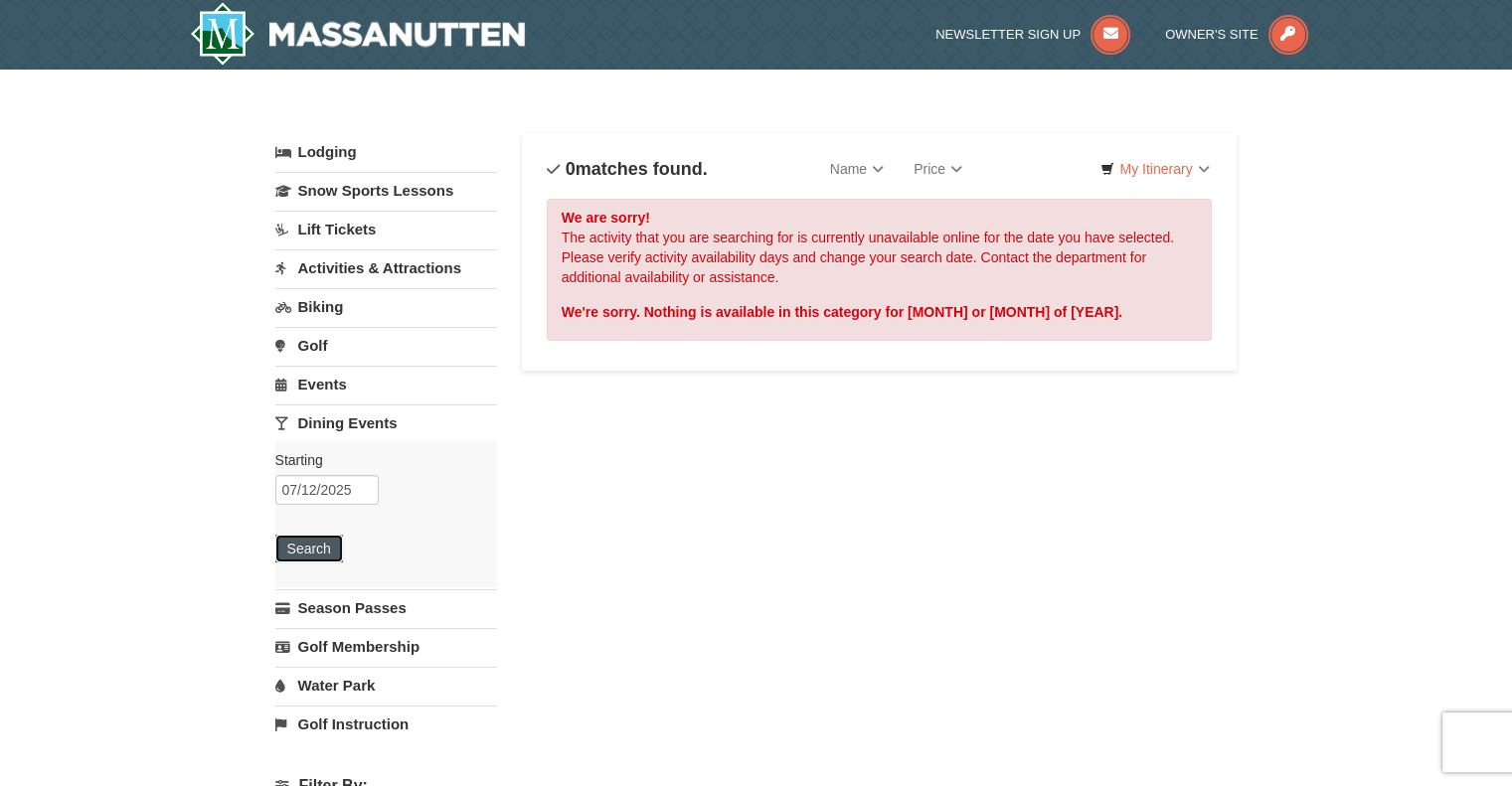 click on "Search" at bounding box center (309, 549) 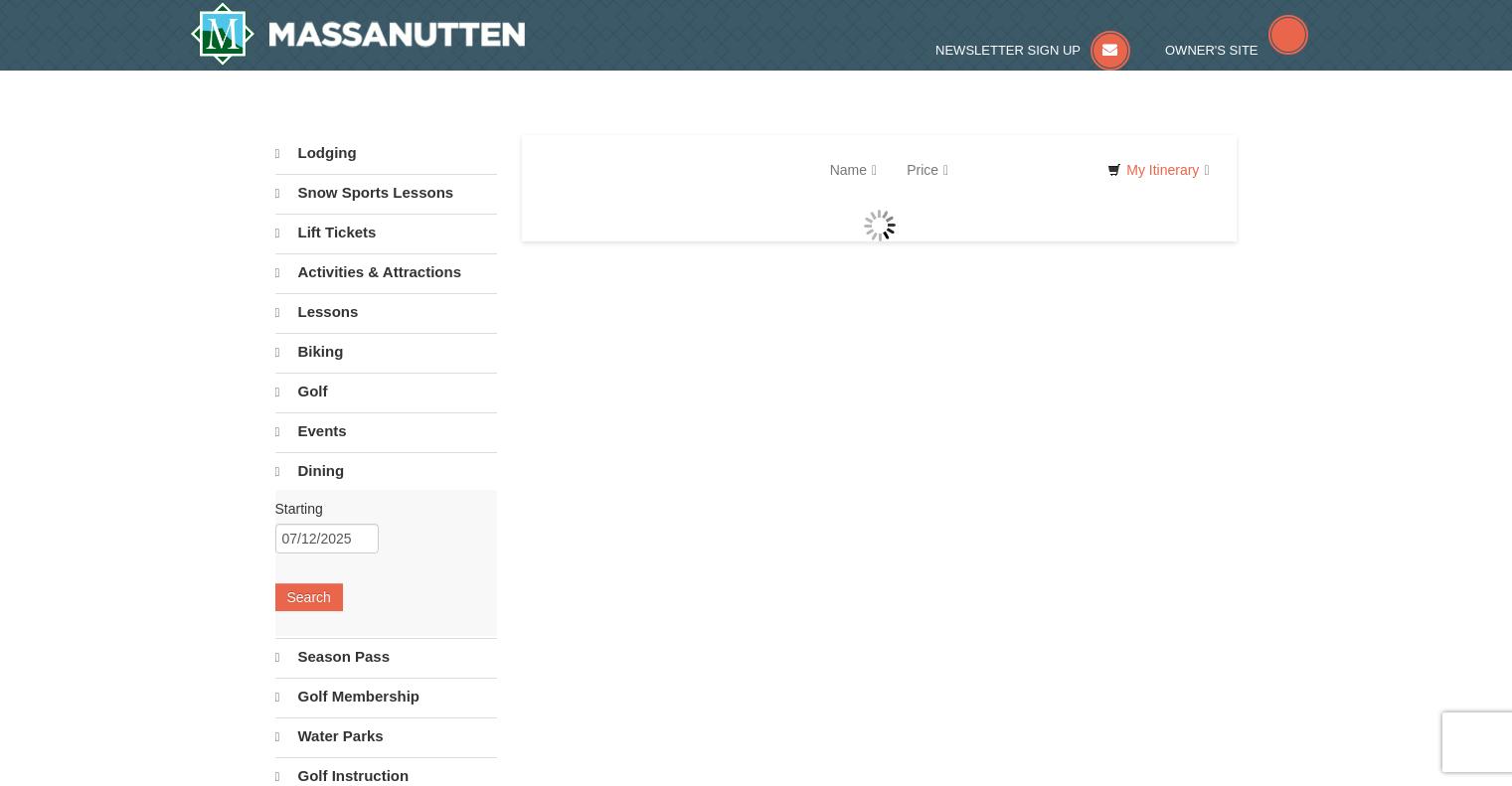 scroll, scrollTop: 0, scrollLeft: 0, axis: both 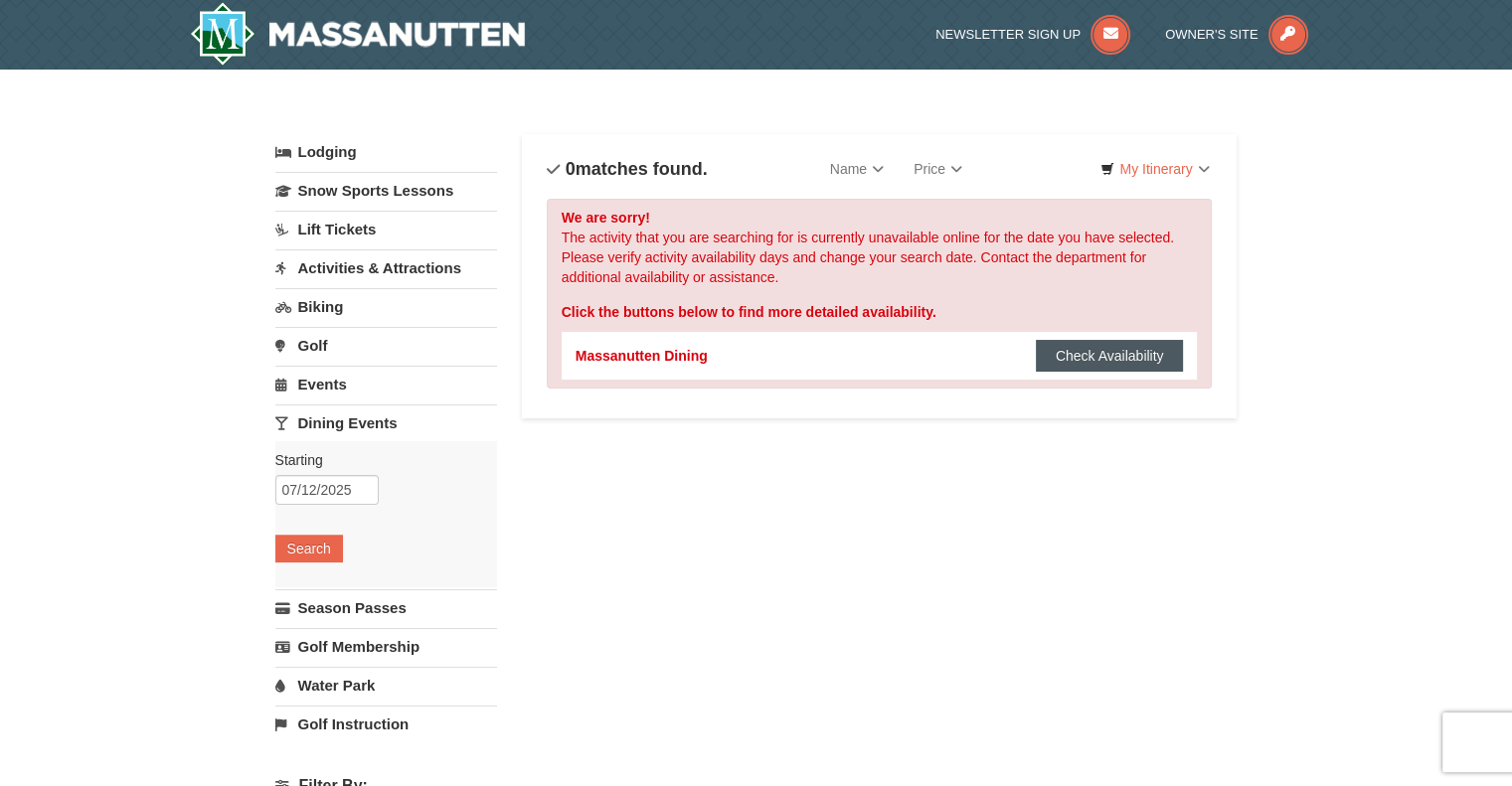 click on "Check Availability" at bounding box center [1109, 356] 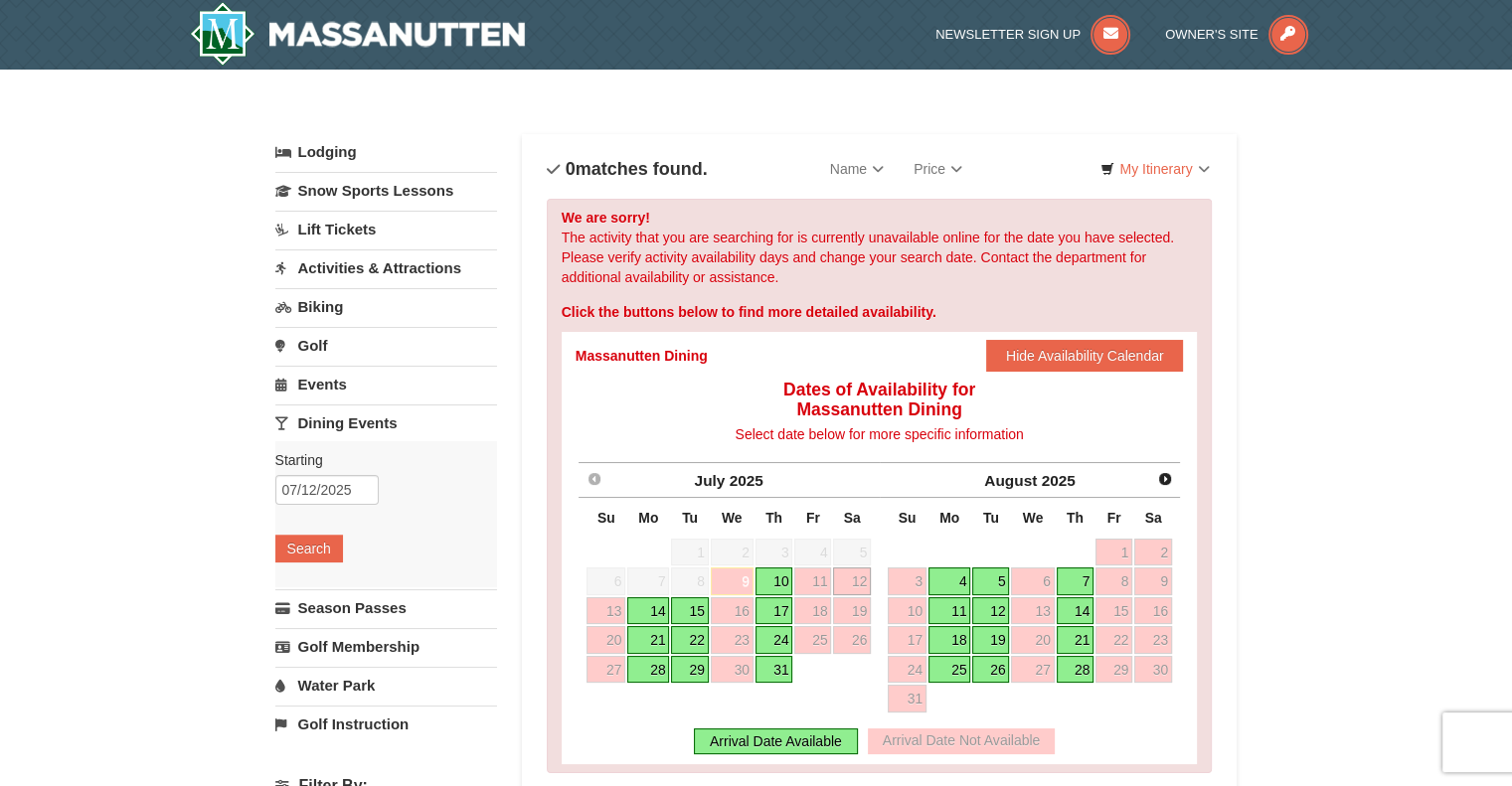 click on "14" at bounding box center [648, 611] 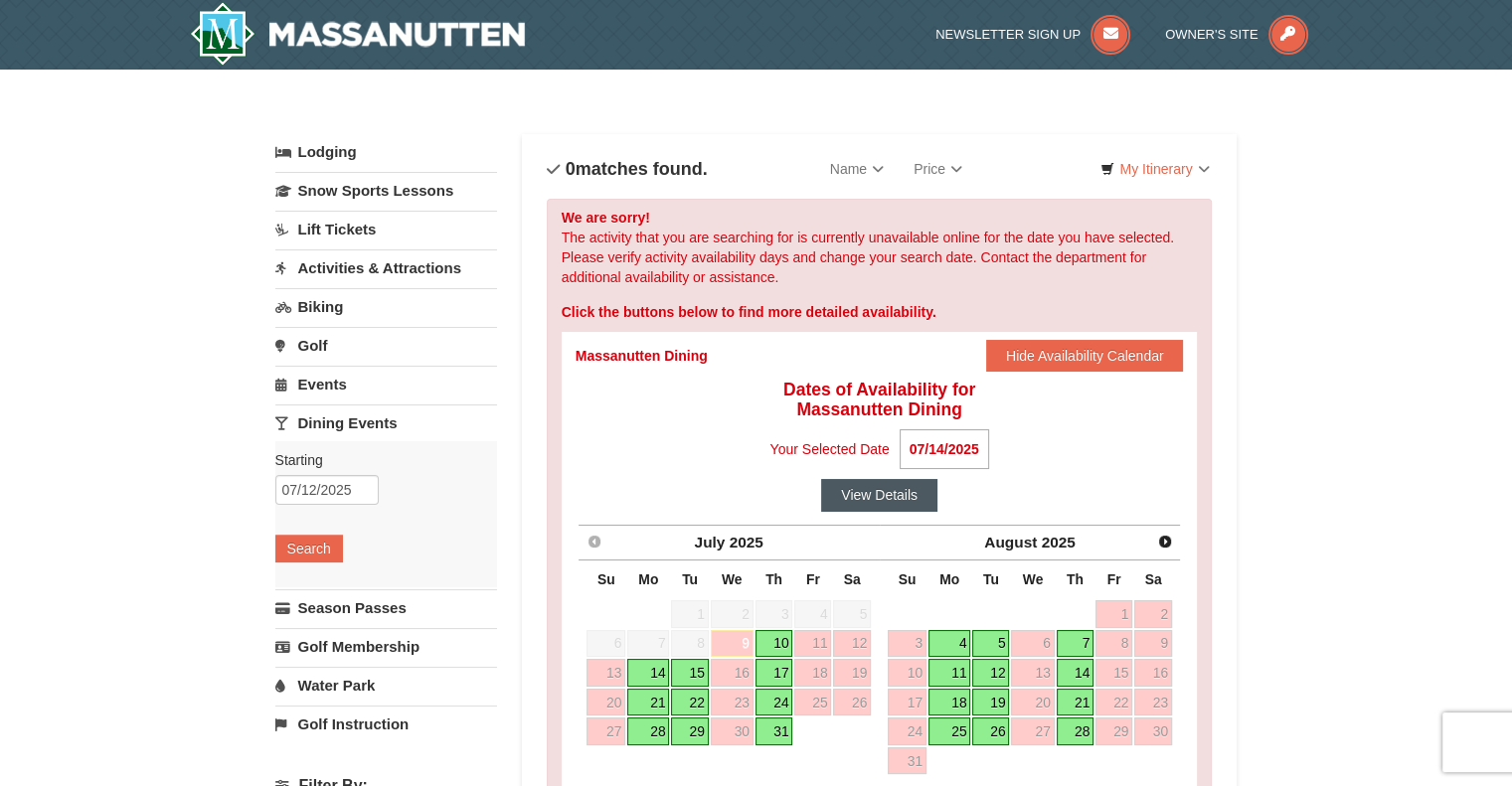 click on "View Details" at bounding box center (879, 495) 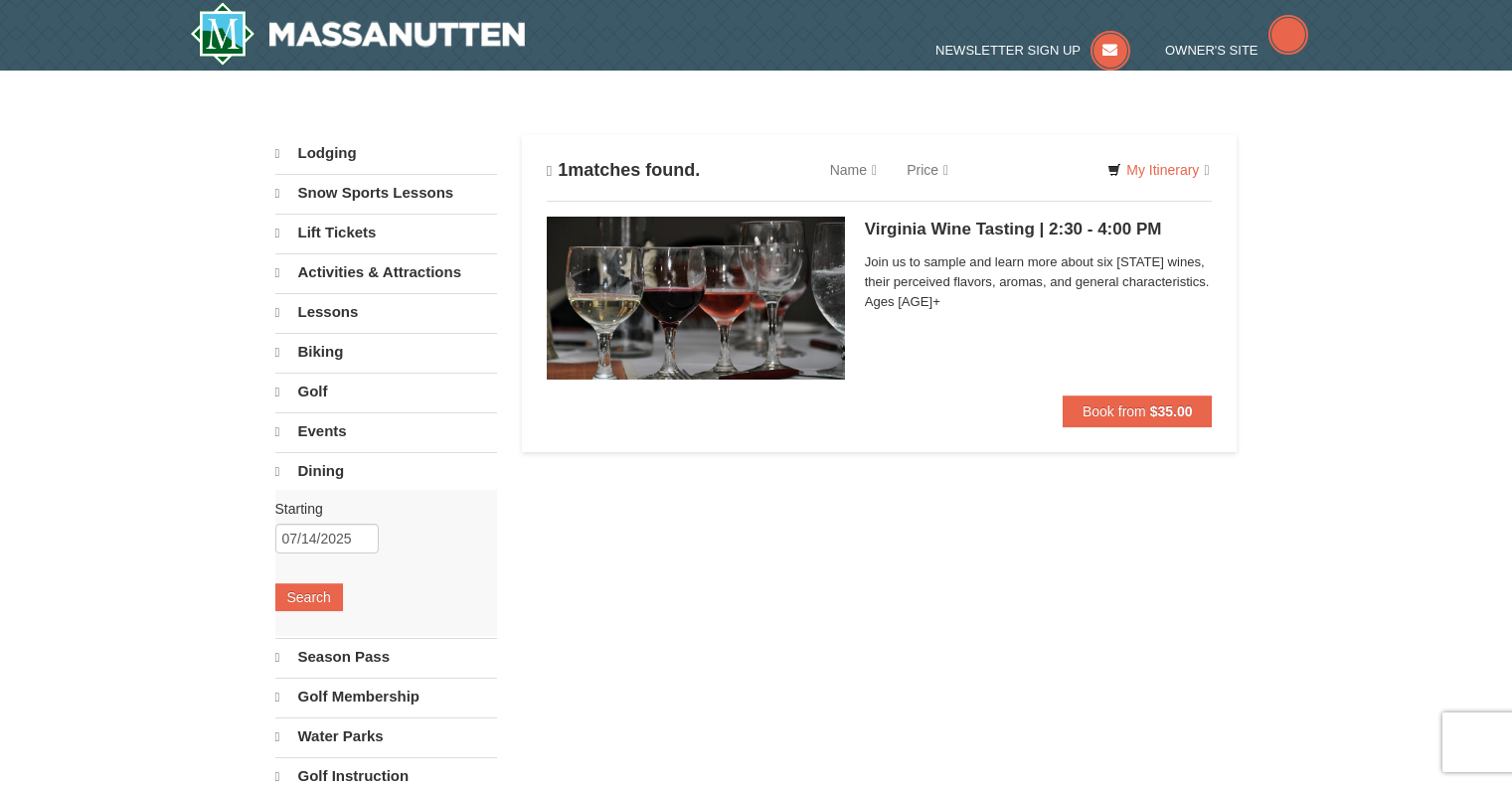 scroll, scrollTop: 0, scrollLeft: 0, axis: both 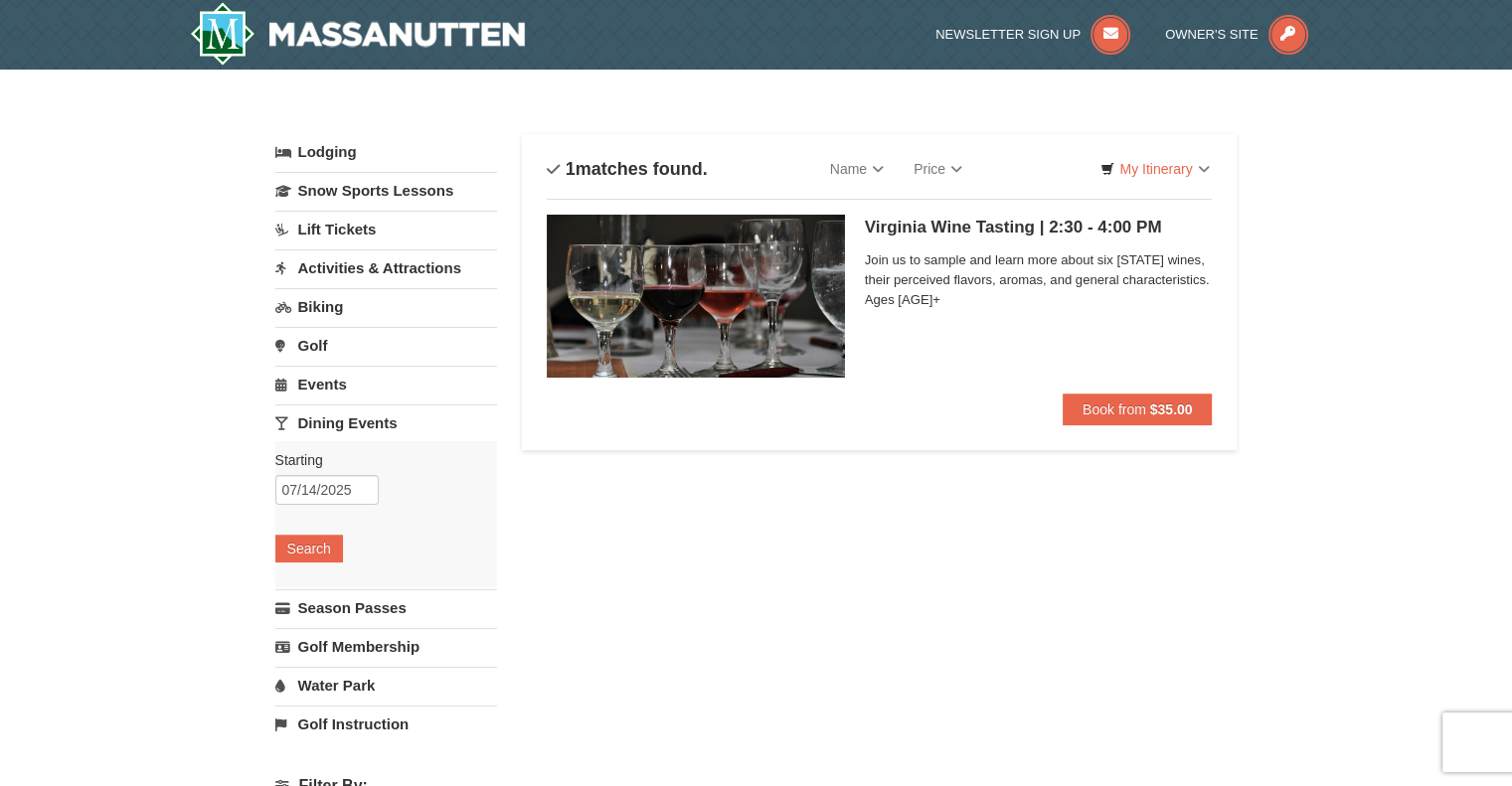 click on "Activities & Attractions" at bounding box center (386, 267) 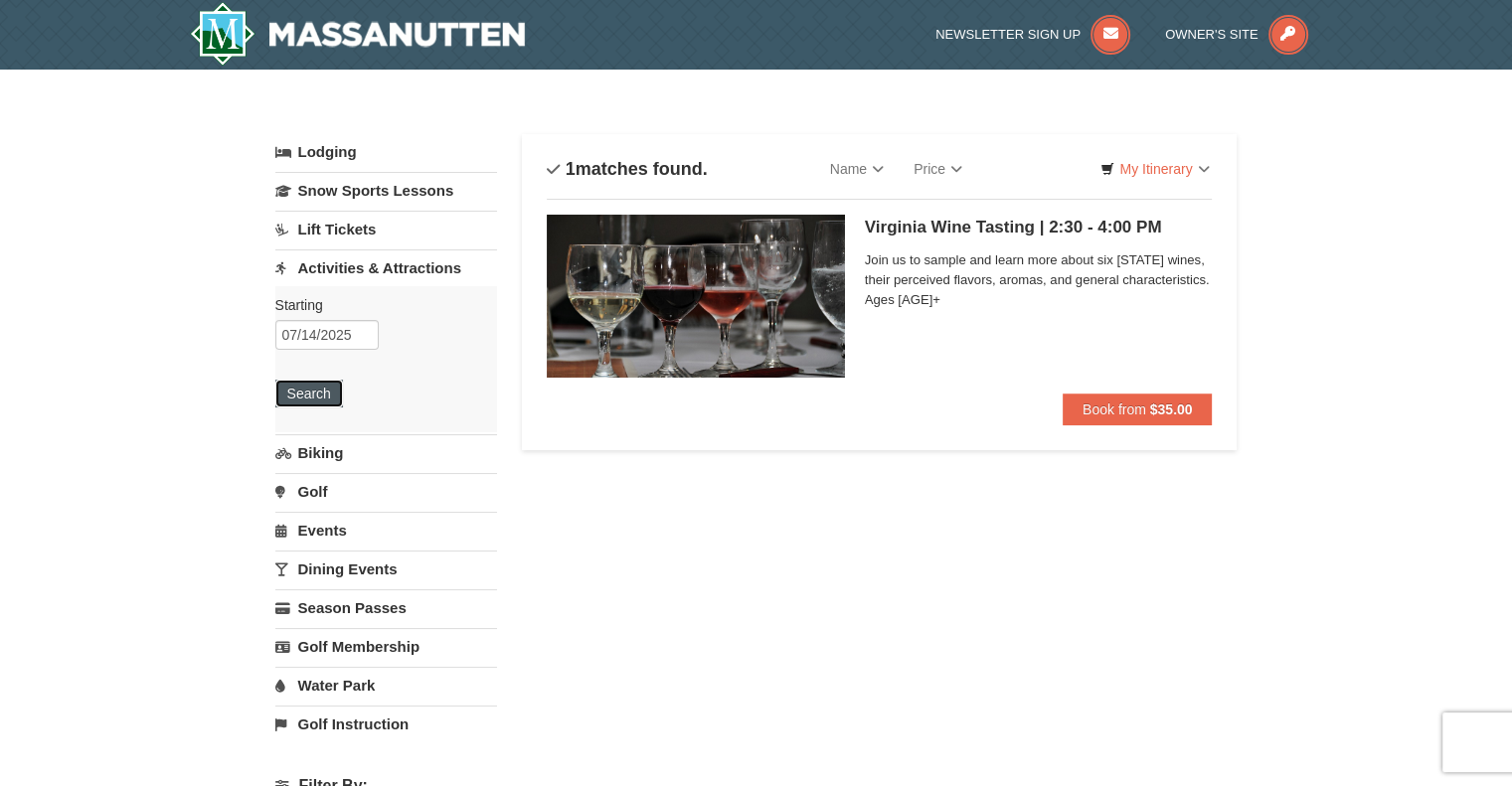 click on "Search" at bounding box center (309, 393) 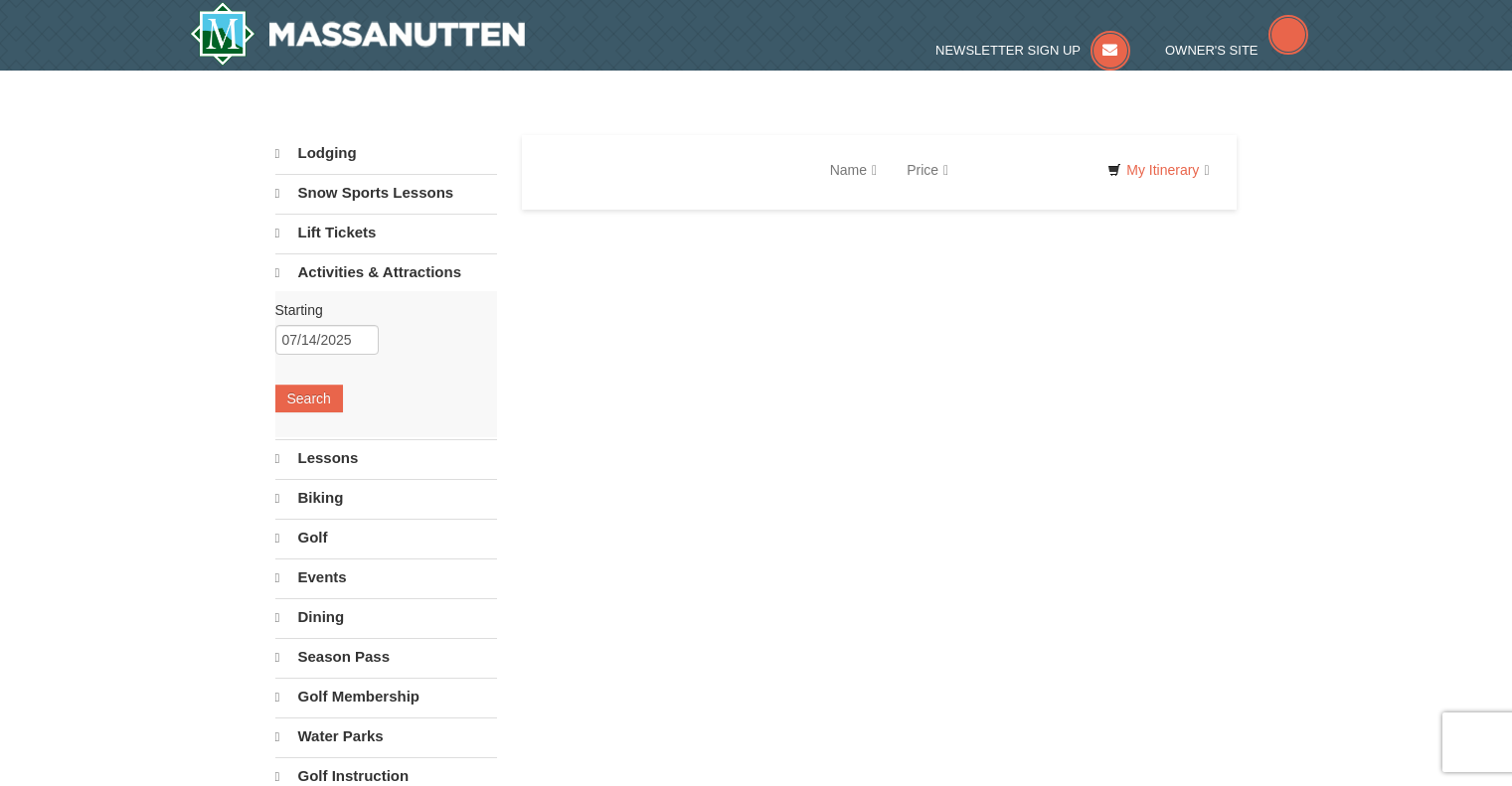 scroll, scrollTop: 0, scrollLeft: 0, axis: both 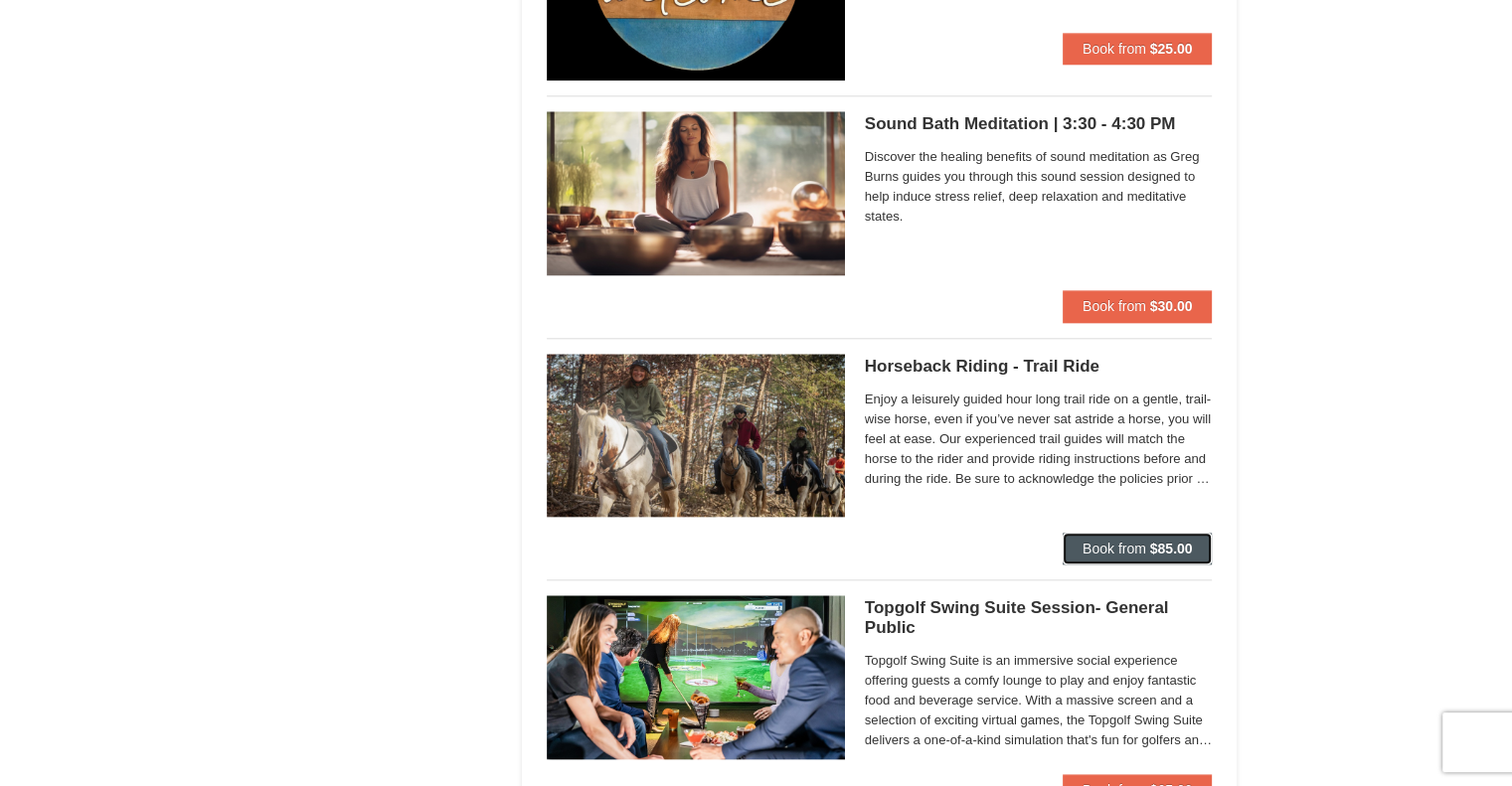 click on "Book from" at bounding box center [1114, 549] 